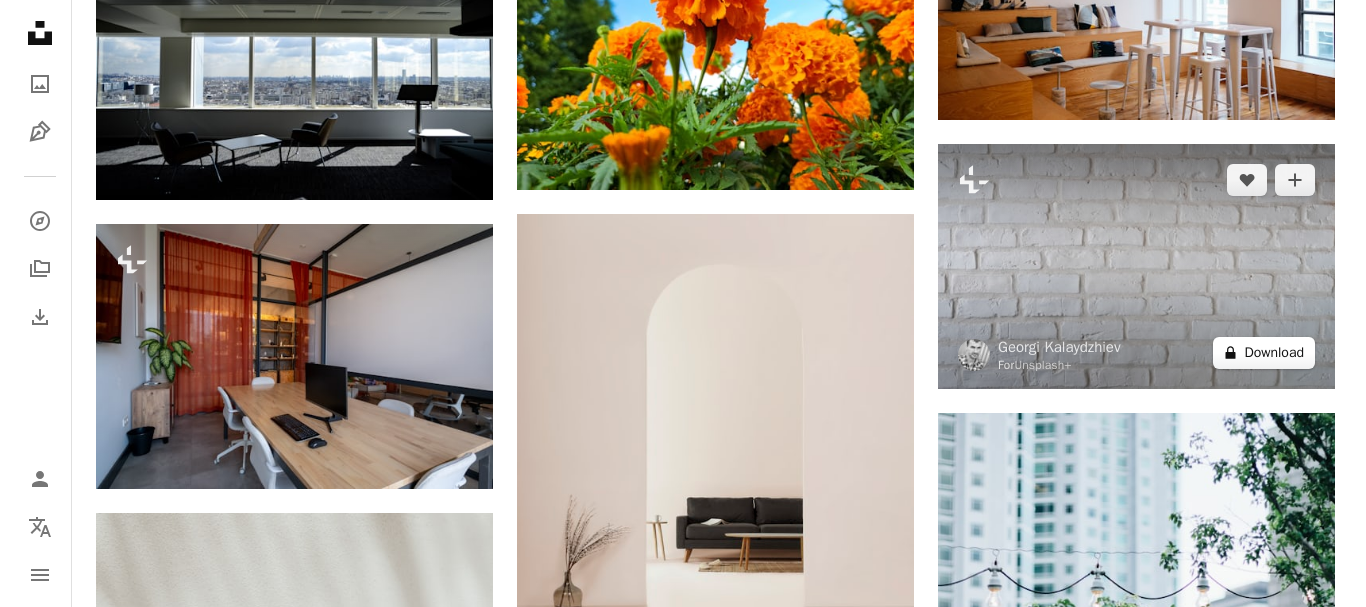 scroll, scrollTop: 19204, scrollLeft: 0, axis: vertical 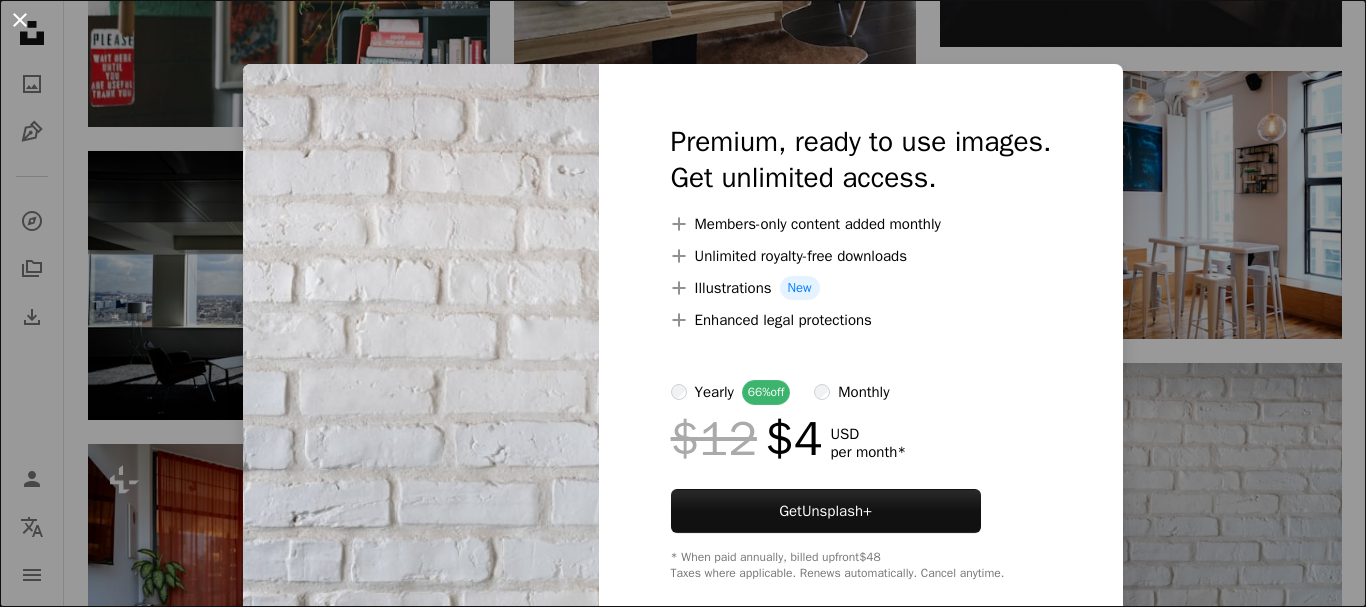 click on "An X shape" at bounding box center (20, 20) 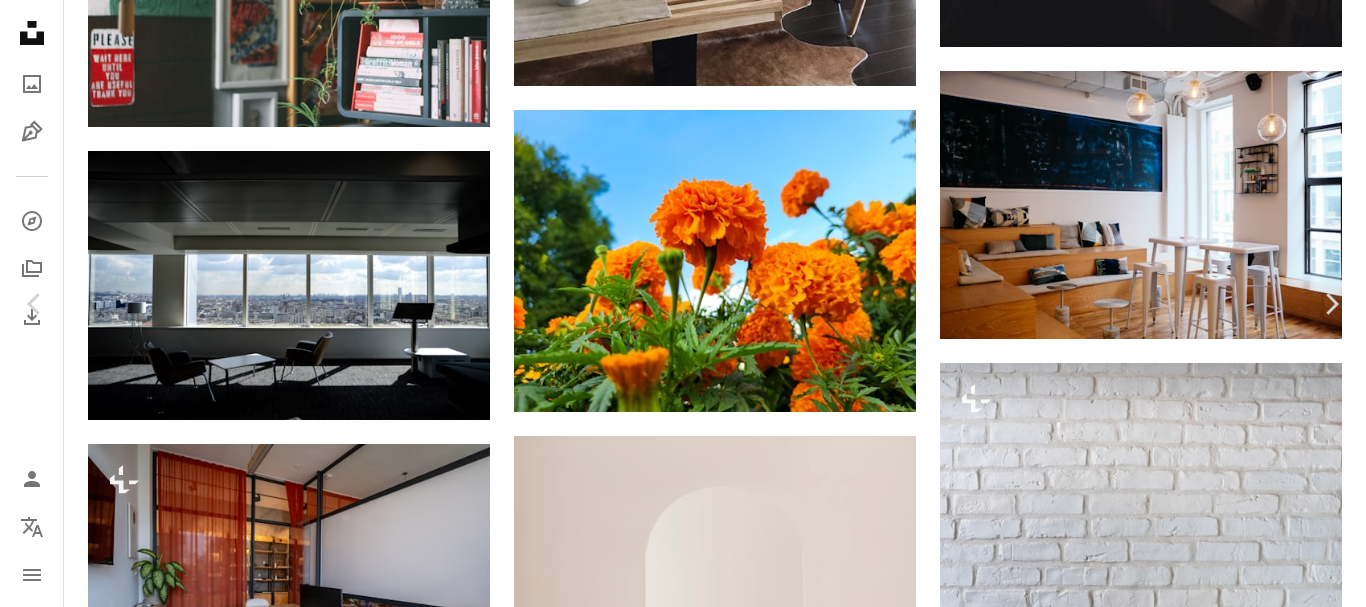click on "An X shape" at bounding box center [20, 20] 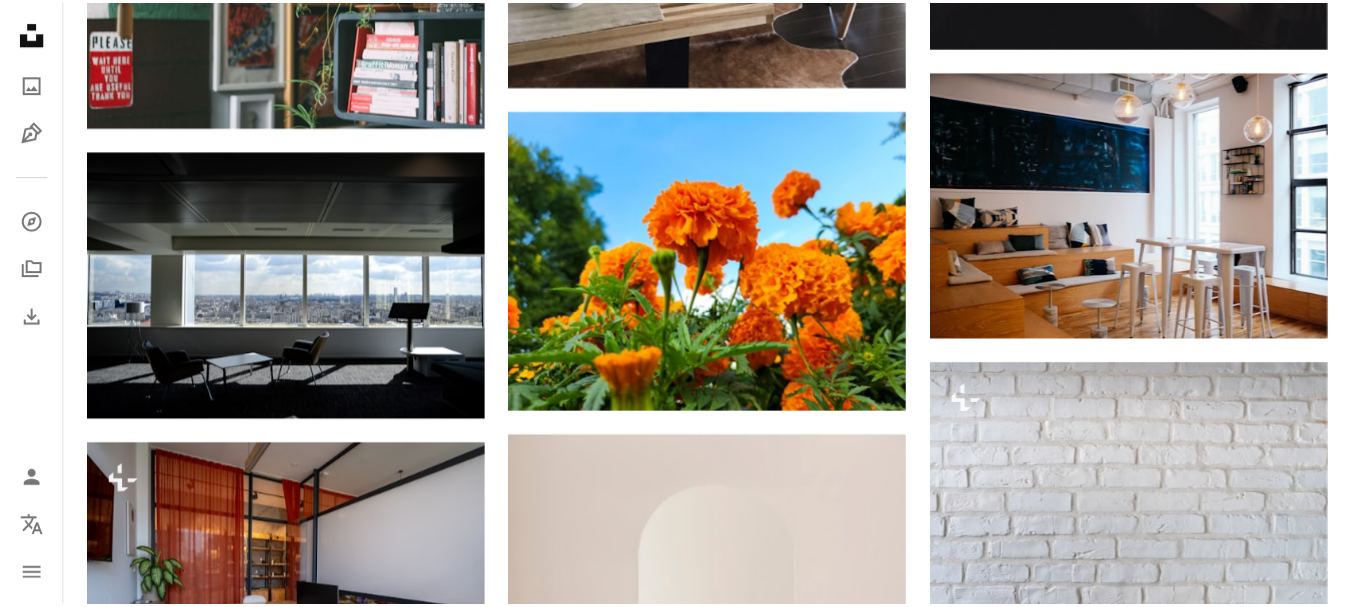 scroll, scrollTop: 15005, scrollLeft: 0, axis: vertical 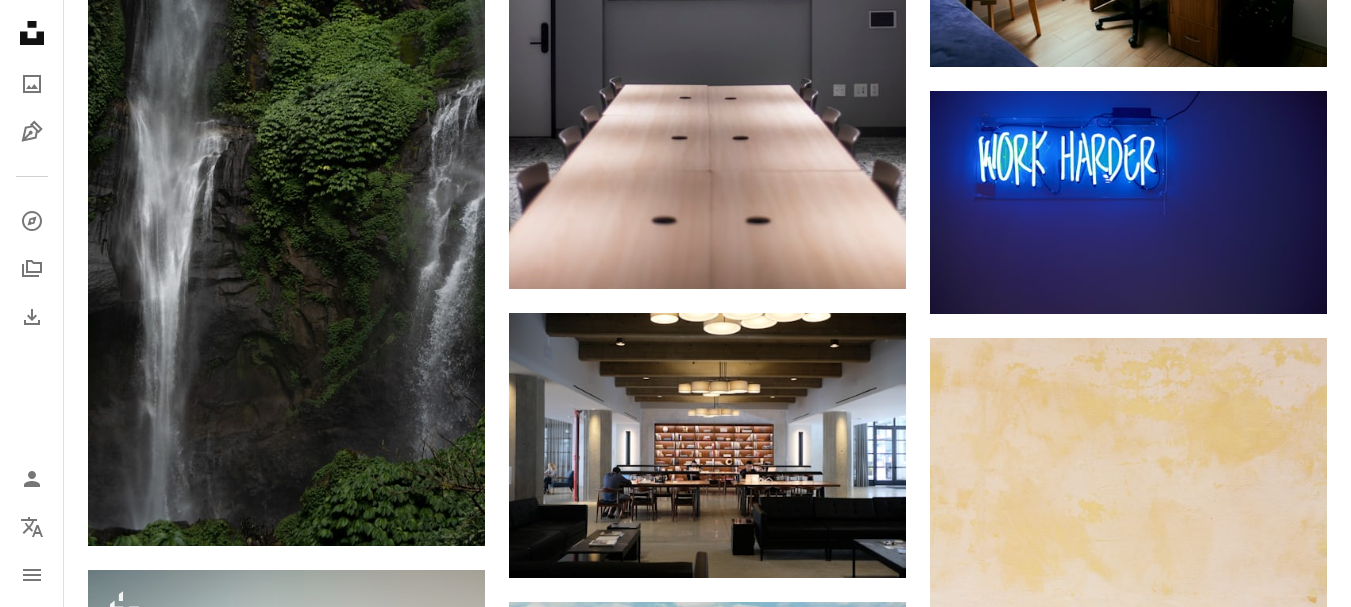 click on "Plus sign for Unsplash+ A heart A plus sign [FIRST] [LAST] For Unsplash+ A lock Download A heart A plus sign [FIRST] [LAST] Available for hire A checkmark inside of a circle Arrow pointing down A heart A plus sign [FIRST] [LAST] Arrow pointing down A heart A plus sign [FIRST] [LAST] Available for hire A checkmark inside of a circle Arrow pointing down Plus sign for Unsplash+ A heart A plus sign [FIRST] [LAST] For Unsplash+ A lock Download A heart A plus sign [FIRST] [LAST] Available for hire A checkmark inside of a circle Arrow pointing down A website makes it real. Start A Free Trial A heart A plus sign [FIRST] [LAST] Available for hire A checkmark inside of a circle Arrow pointing down" at bounding box center (707, -10212) 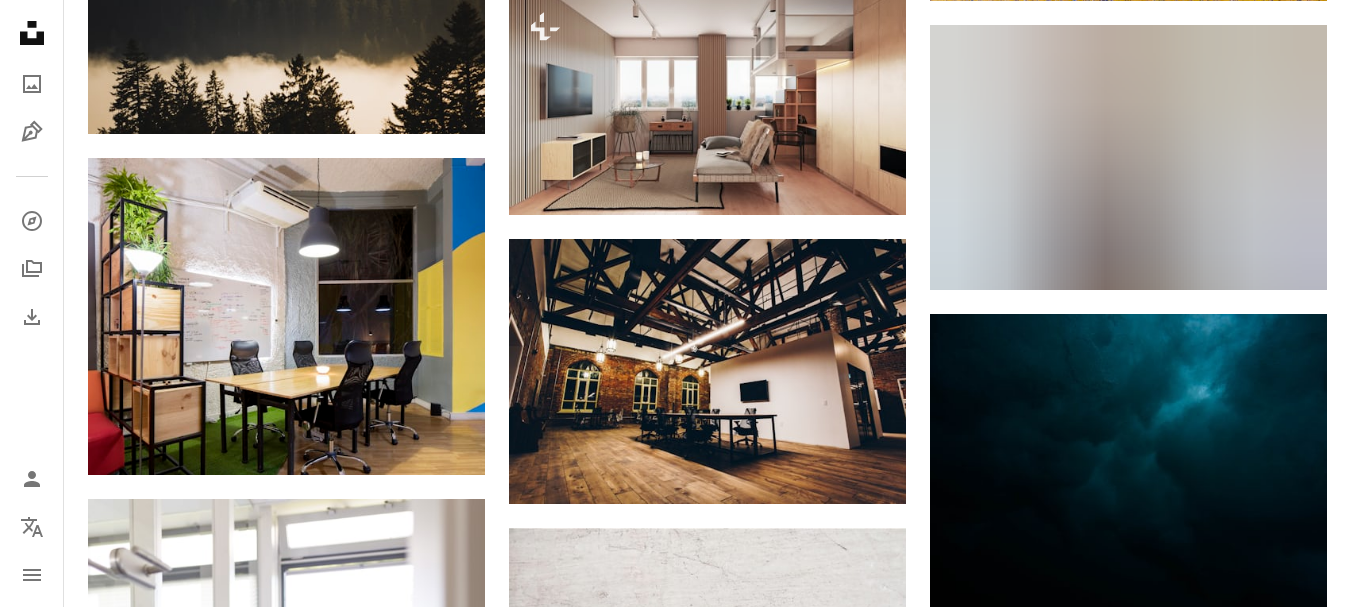scroll, scrollTop: 25360, scrollLeft: 0, axis: vertical 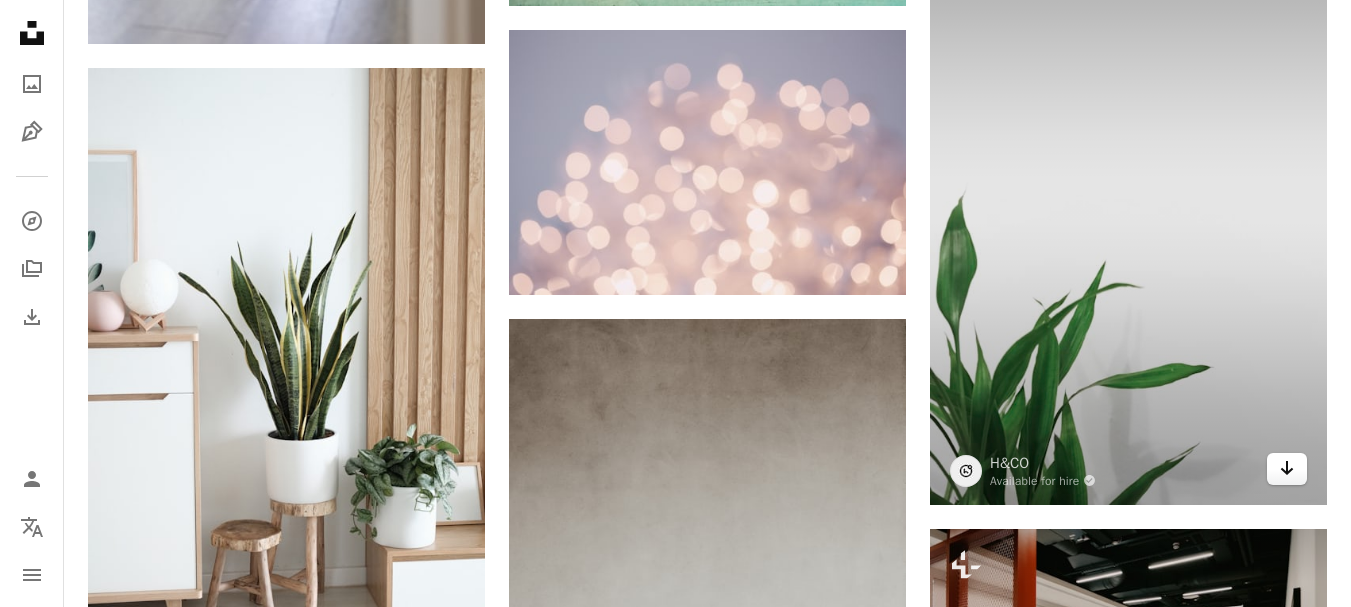click on "Arrow pointing down" 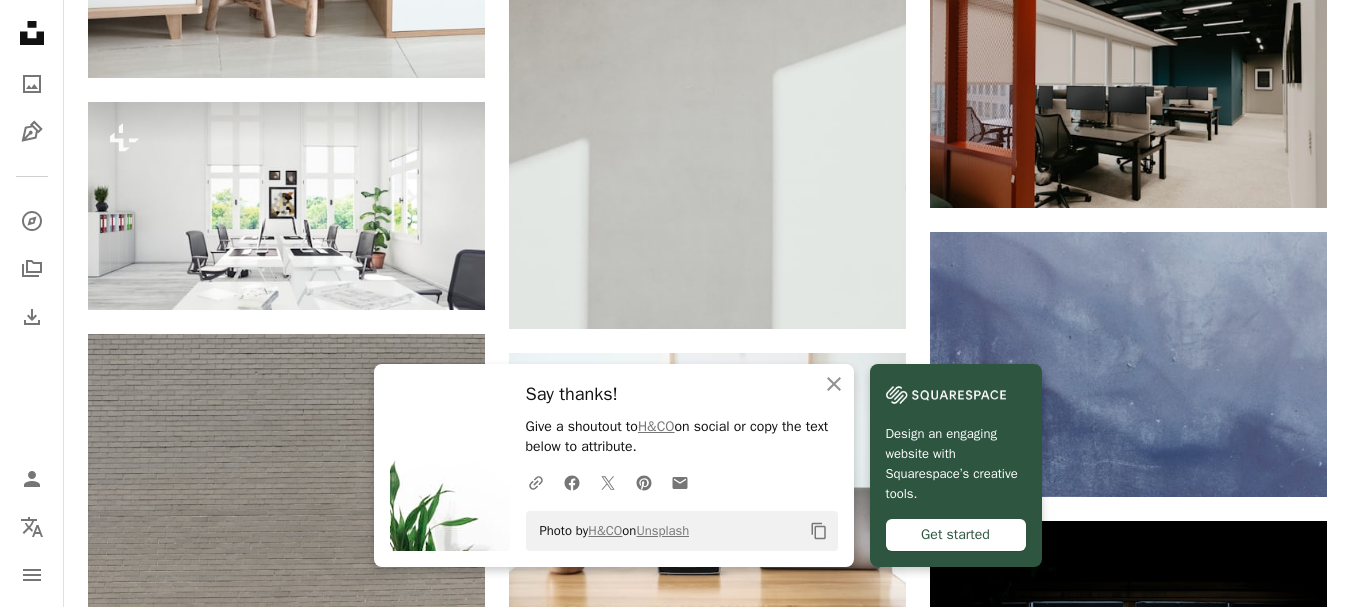 scroll, scrollTop: 26898, scrollLeft: 0, axis: vertical 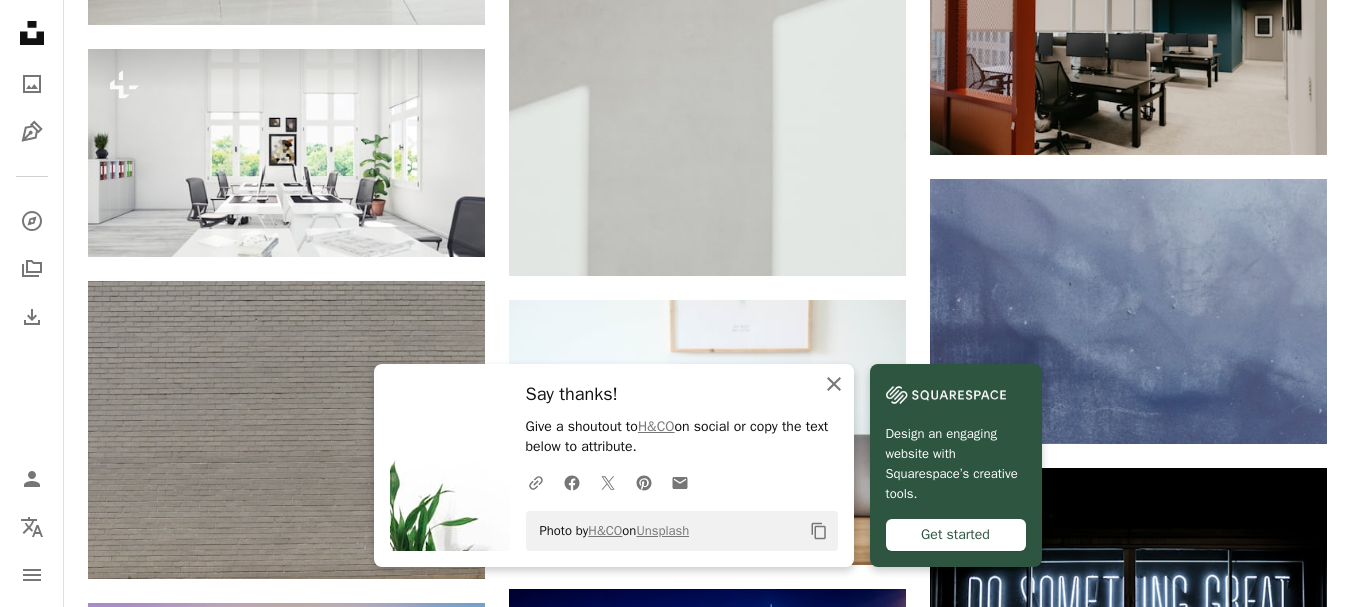 click on "An X shape" 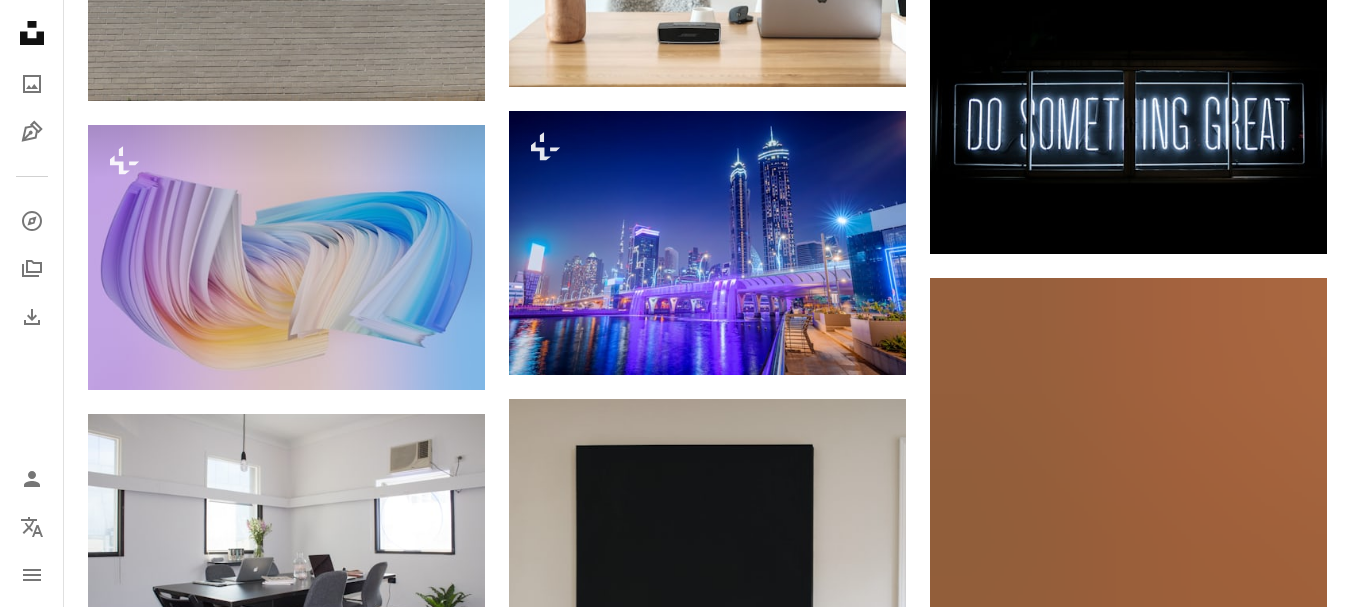 scroll, scrollTop: 27747, scrollLeft: 0, axis: vertical 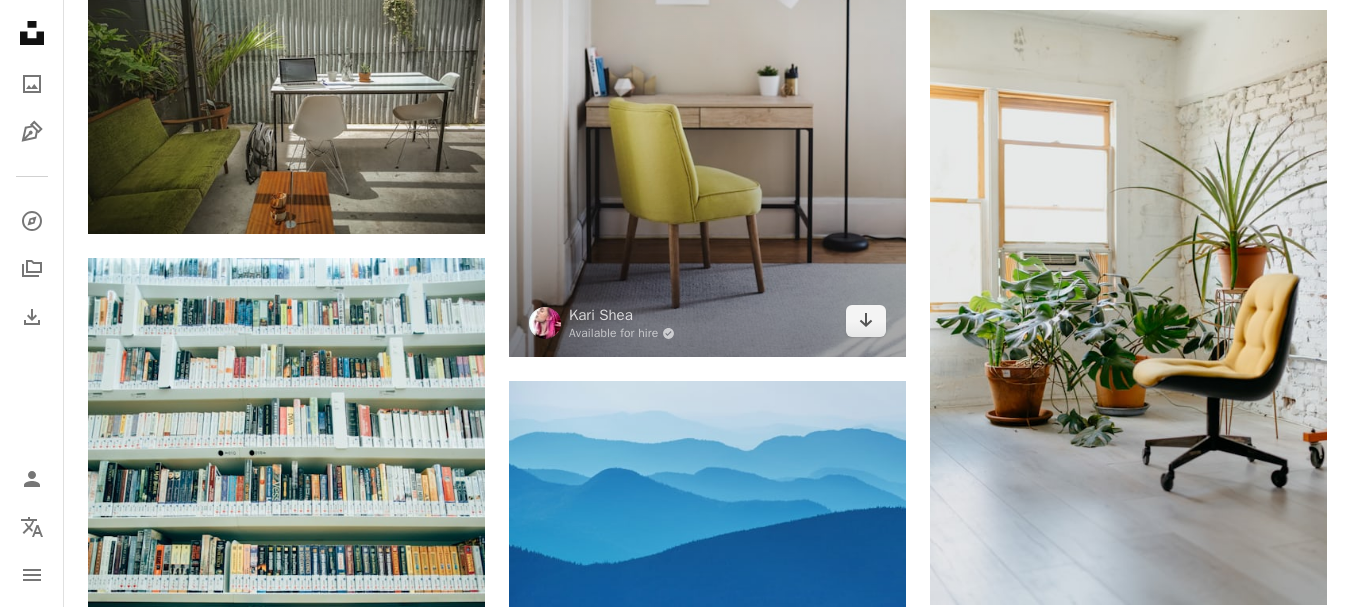 click at bounding box center [707, 60] 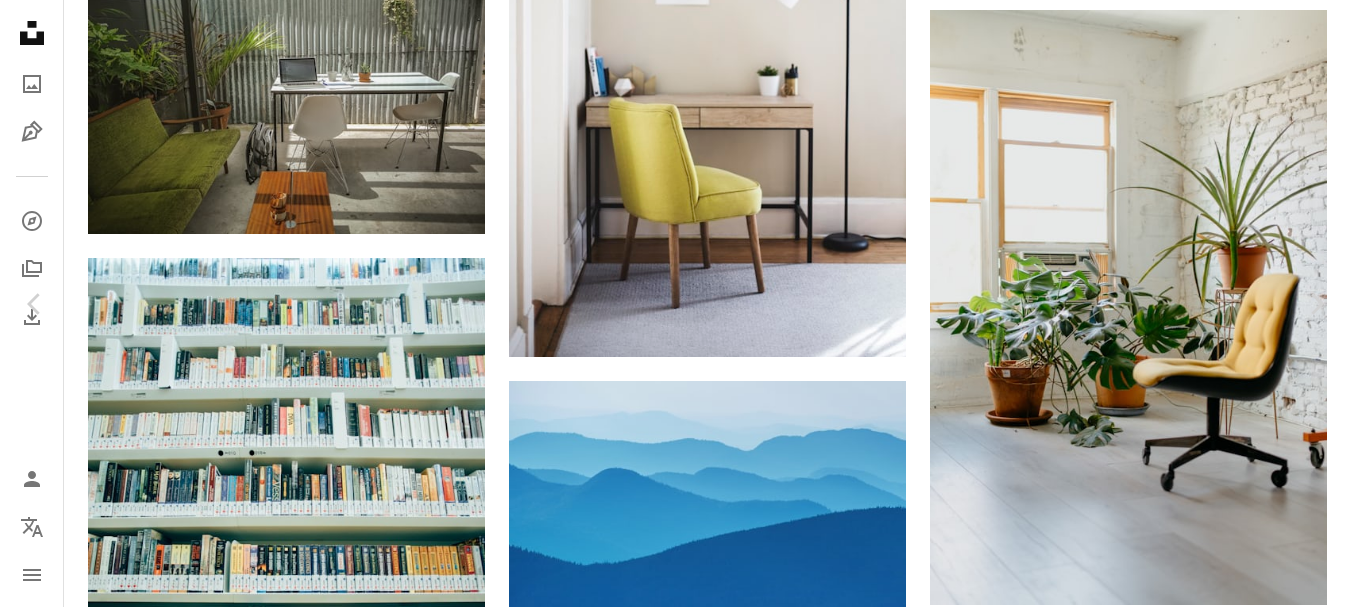 click on "**********" at bounding box center [675, -13106] 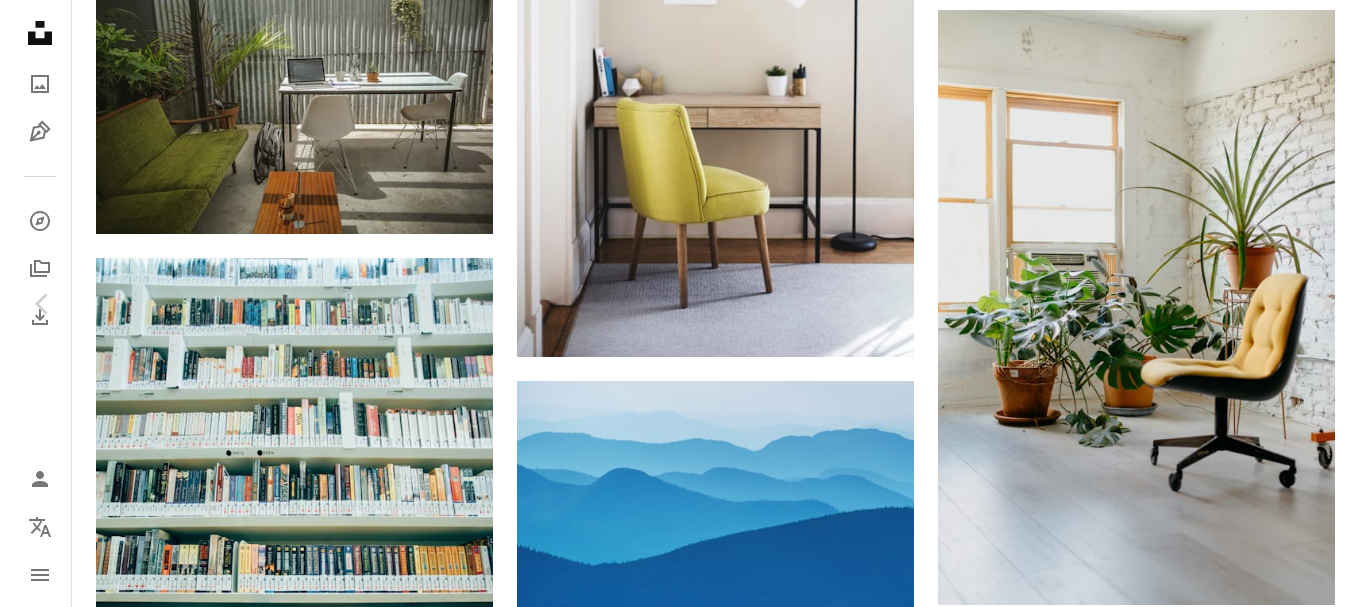 scroll, scrollTop: 30488, scrollLeft: 0, axis: vertical 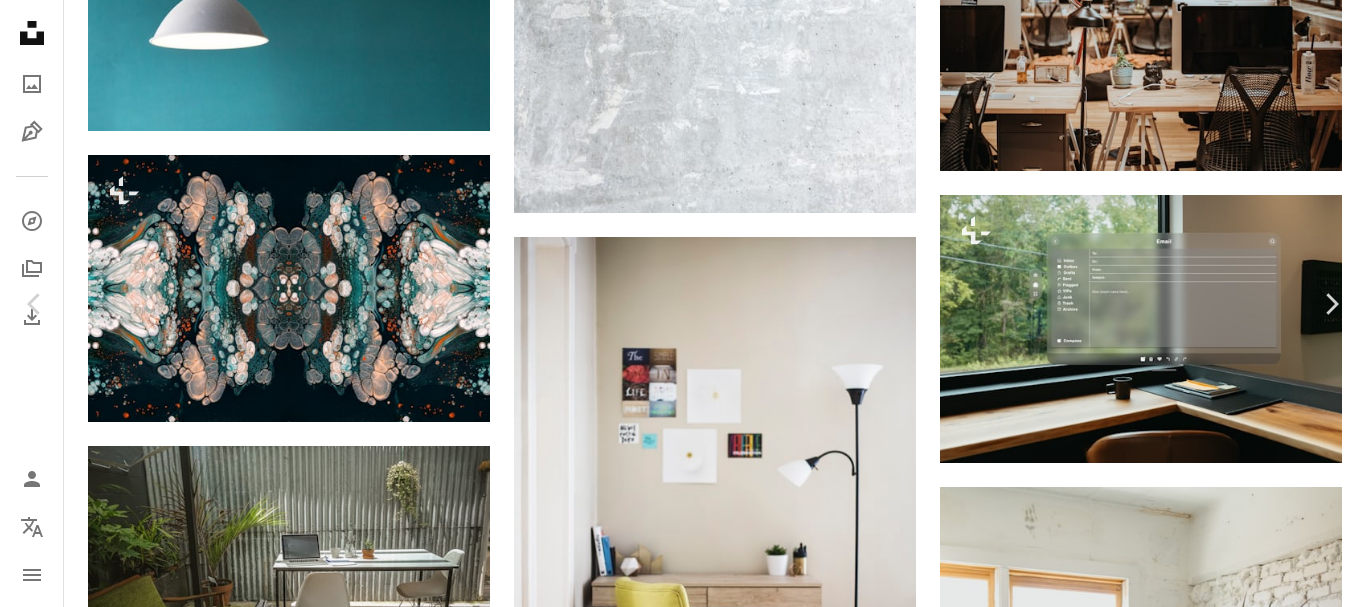 click on "**********" at bounding box center (683, -12779) 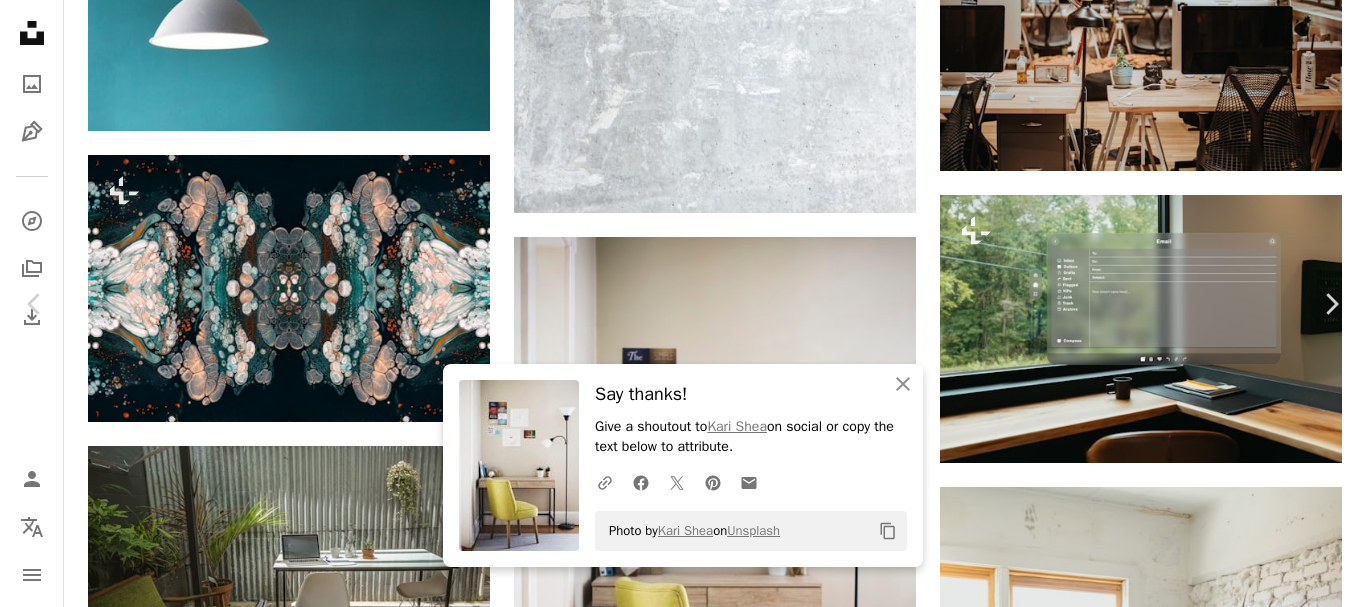 scroll, scrollTop: 531, scrollLeft: 0, axis: vertical 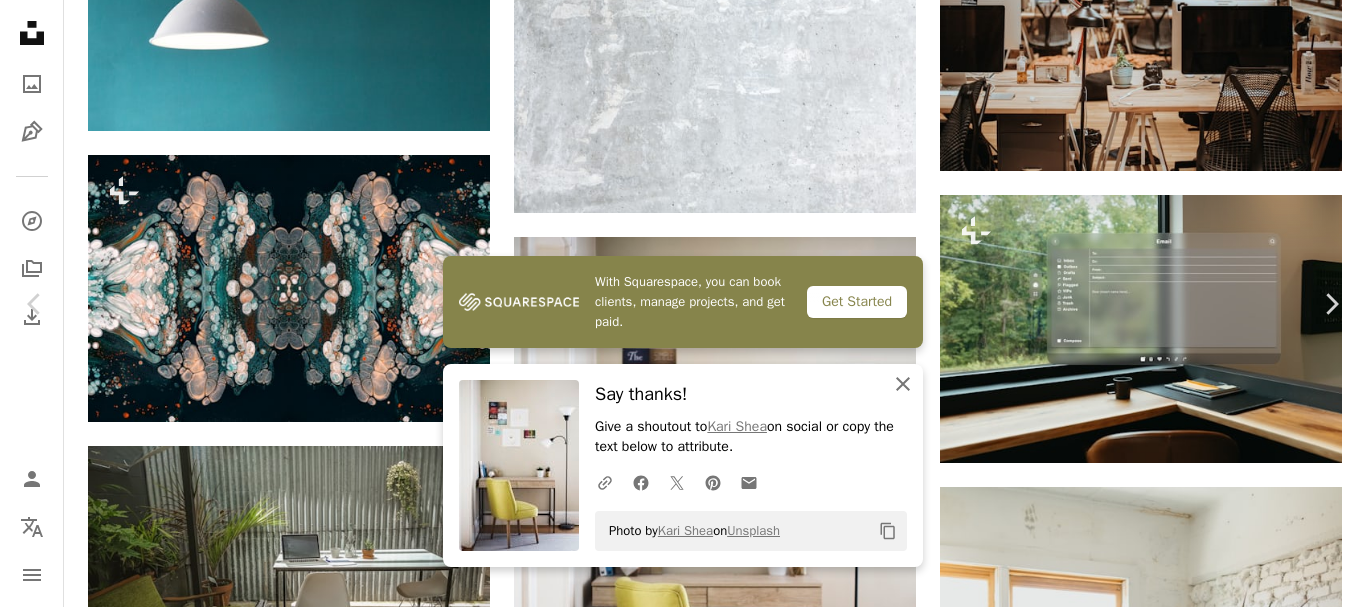 click 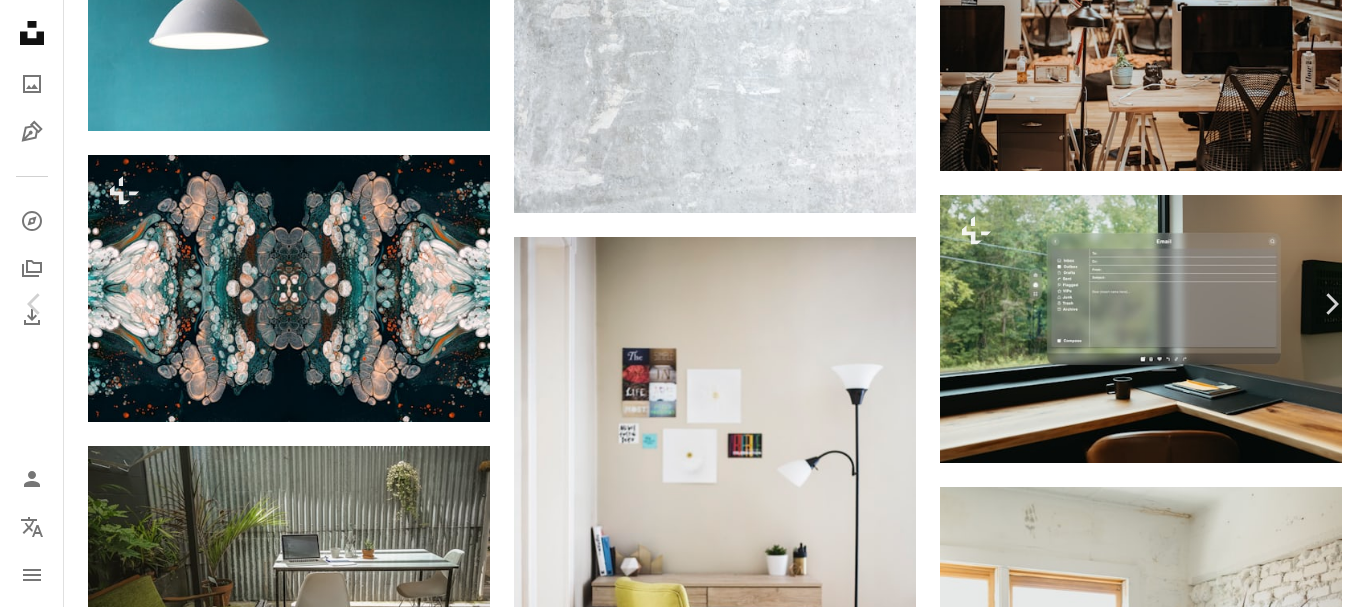 click on "Download free" at bounding box center [1167, 4961] 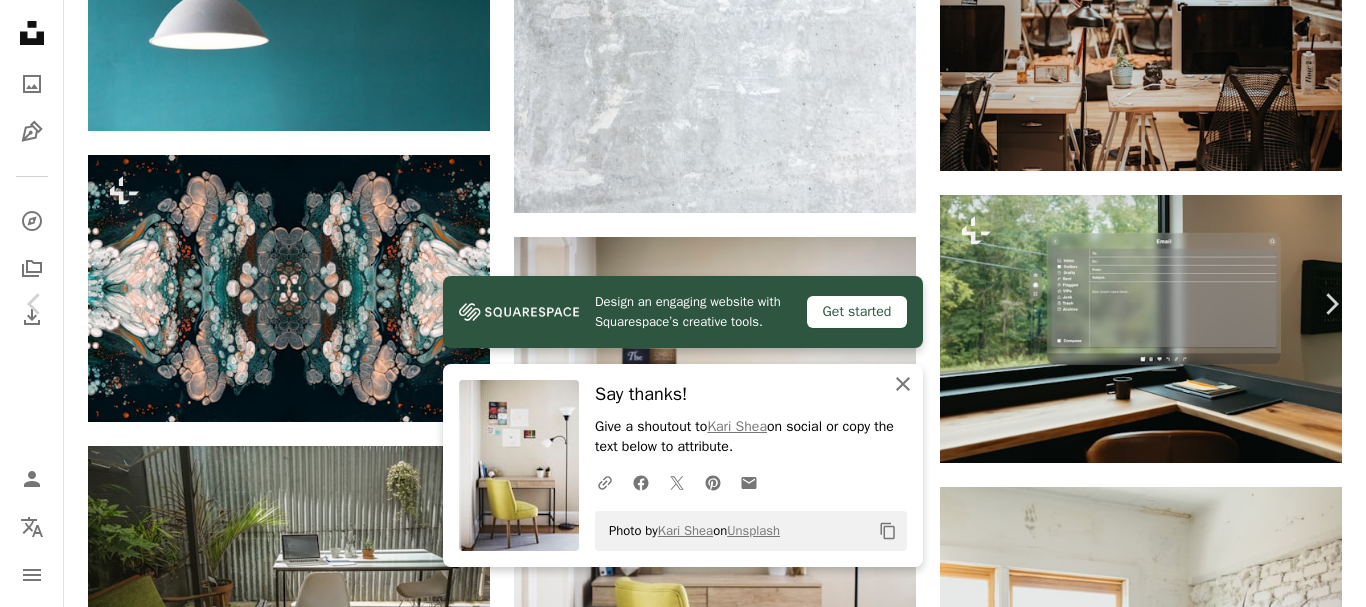 drag, startPoint x: 897, startPoint y: 382, endPoint x: 925, endPoint y: 385, distance: 28.160255 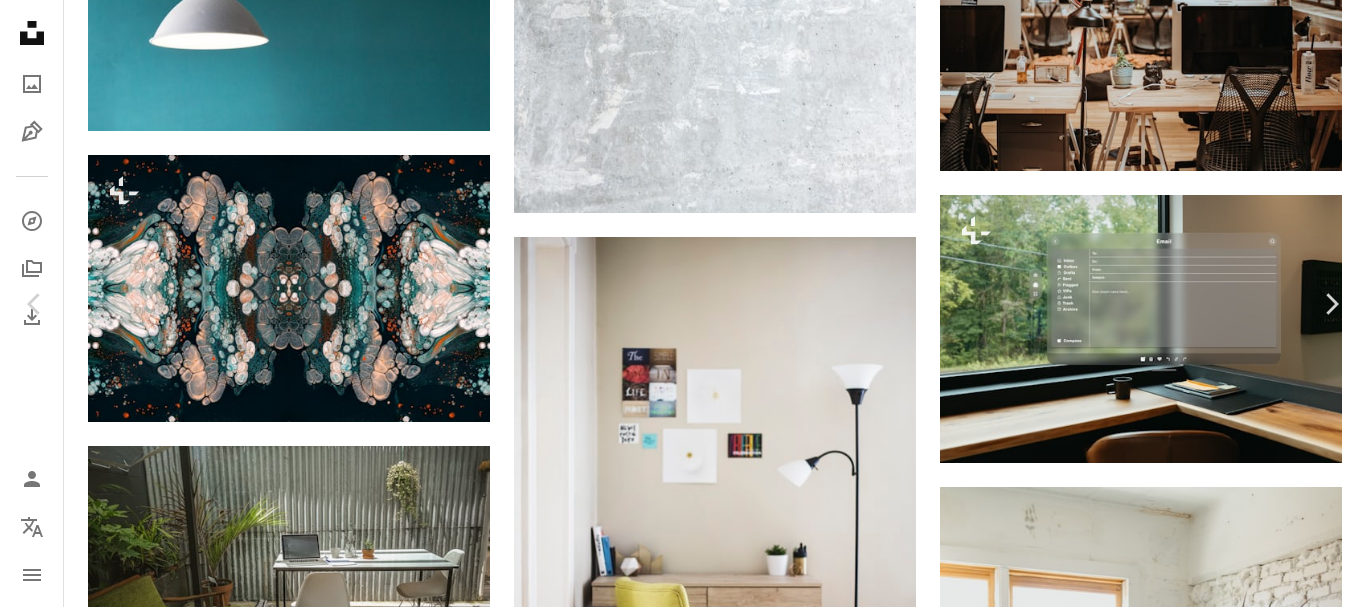 click on "An X shape" at bounding box center (20, 20) 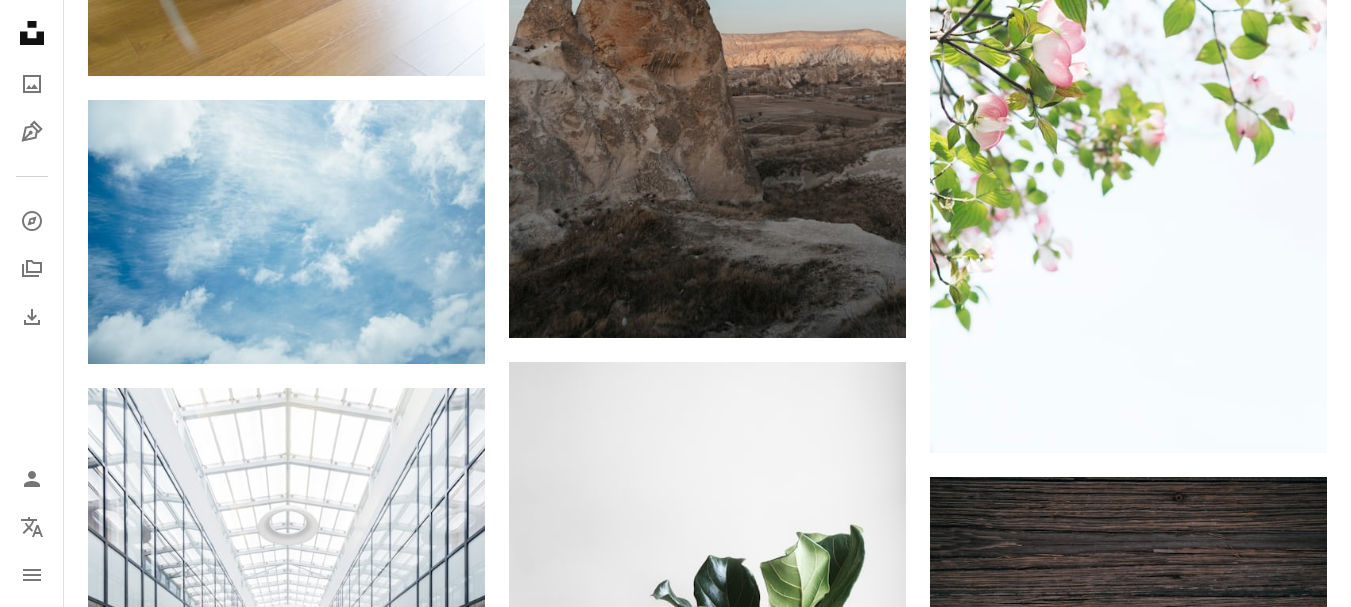 scroll, scrollTop: 38225, scrollLeft: 0, axis: vertical 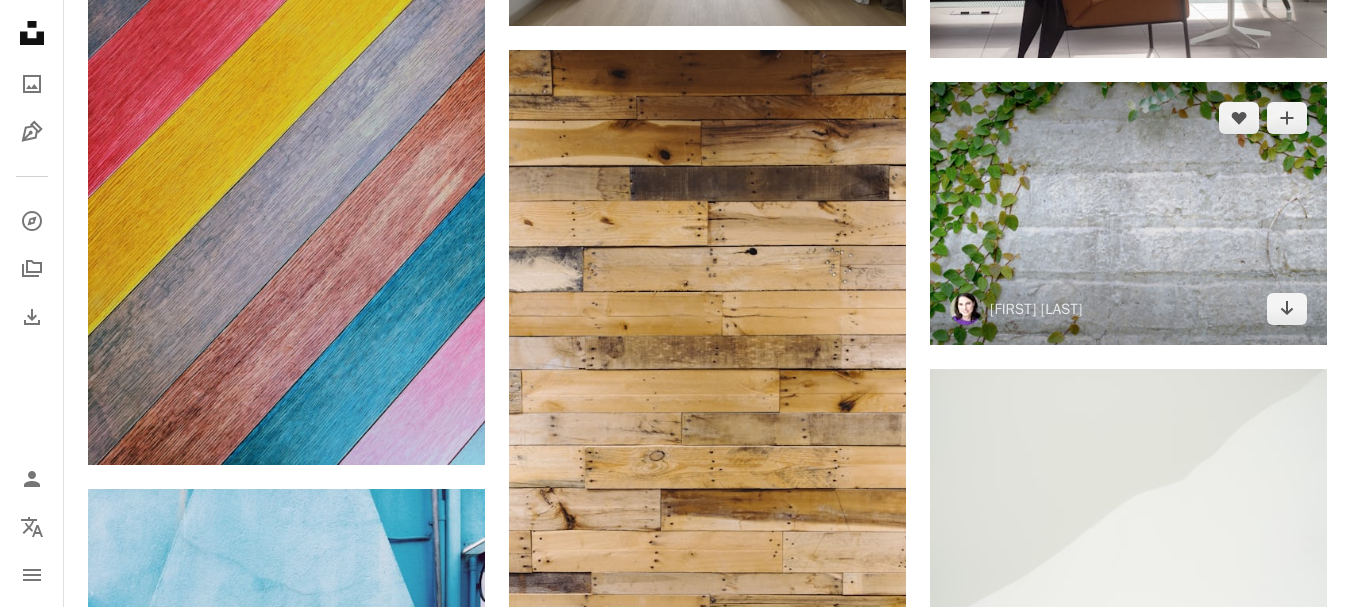 click at bounding box center (1128, 214) 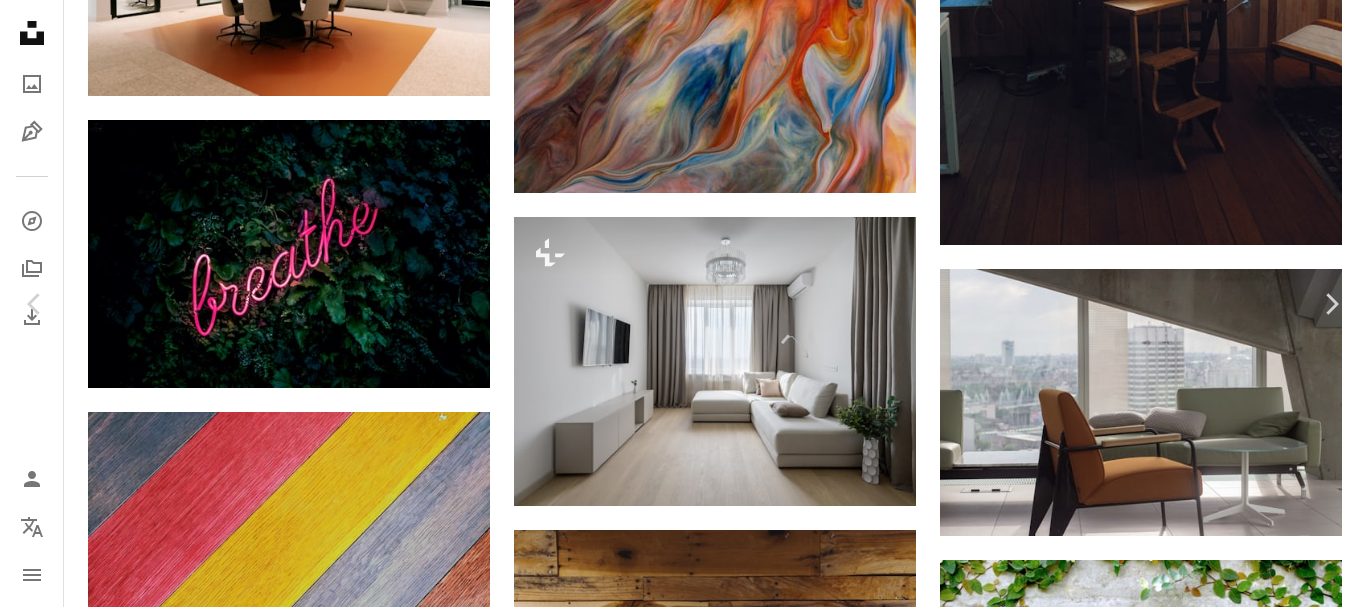 click on "Chevron down" 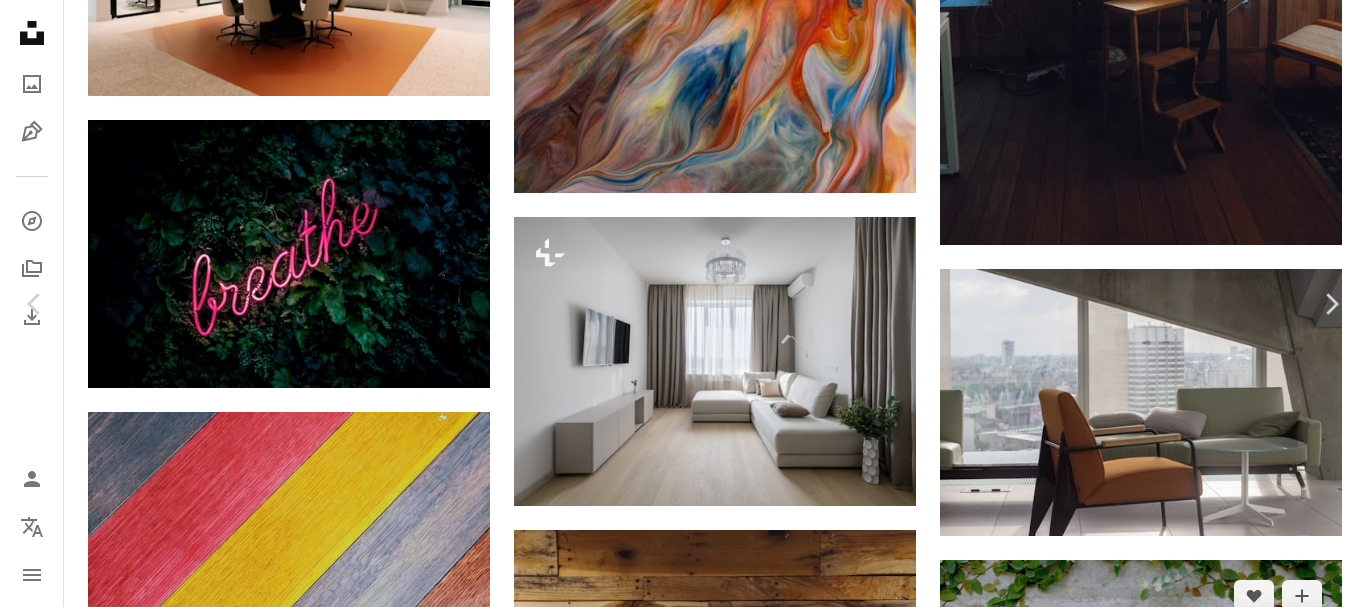 click at bounding box center (1141, 693) 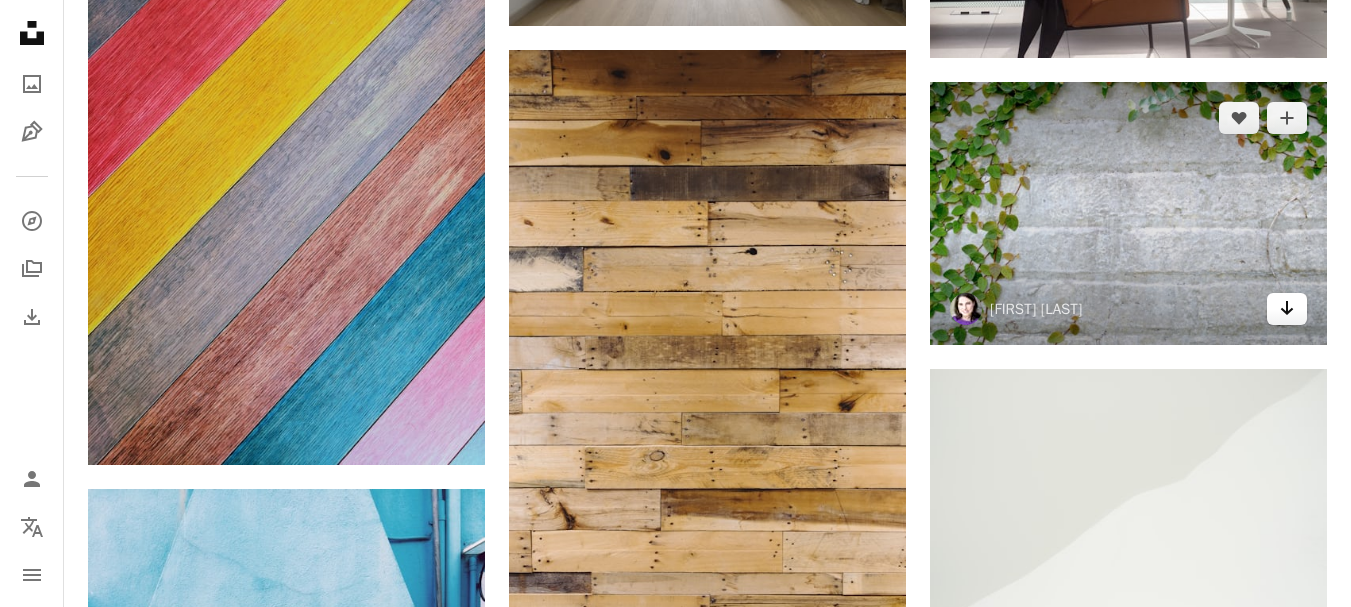 click on "Arrow pointing down" 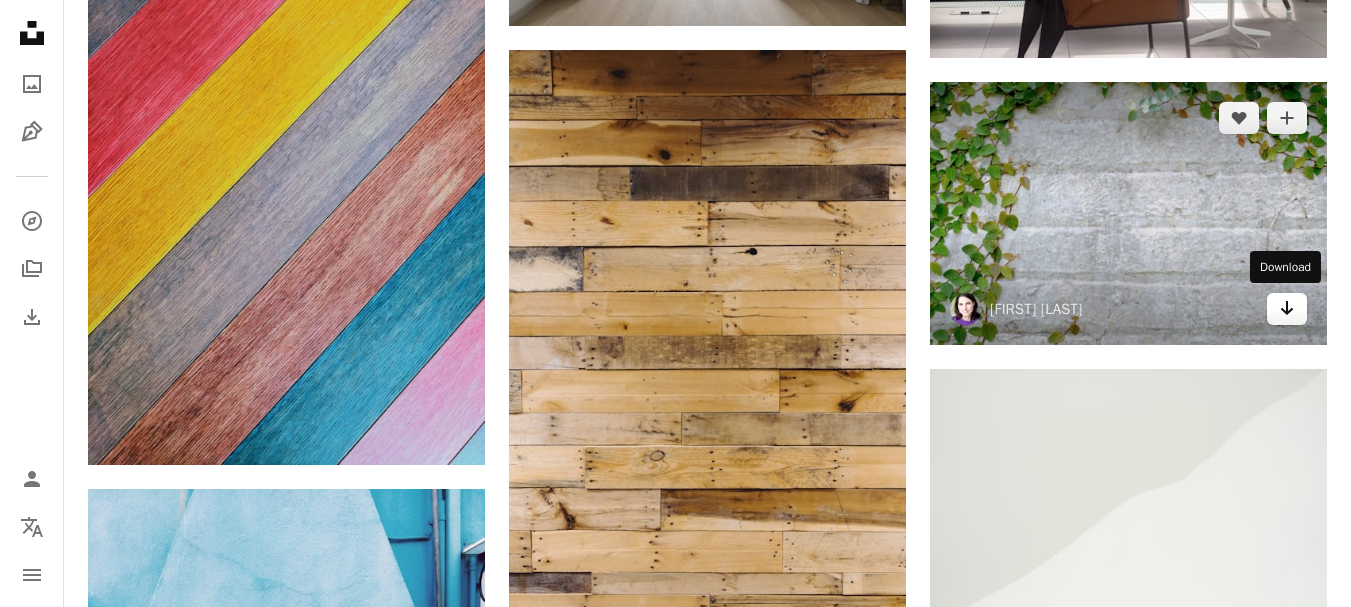 click on "Arrow pointing down" 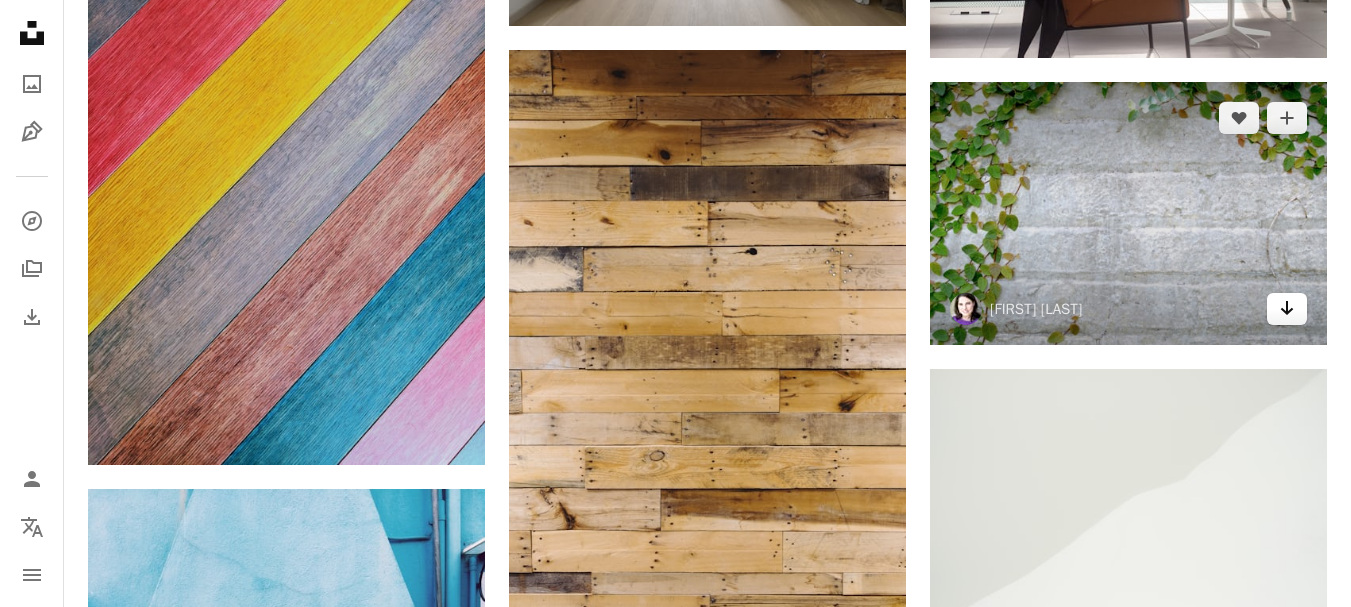 click on "Arrow pointing down" 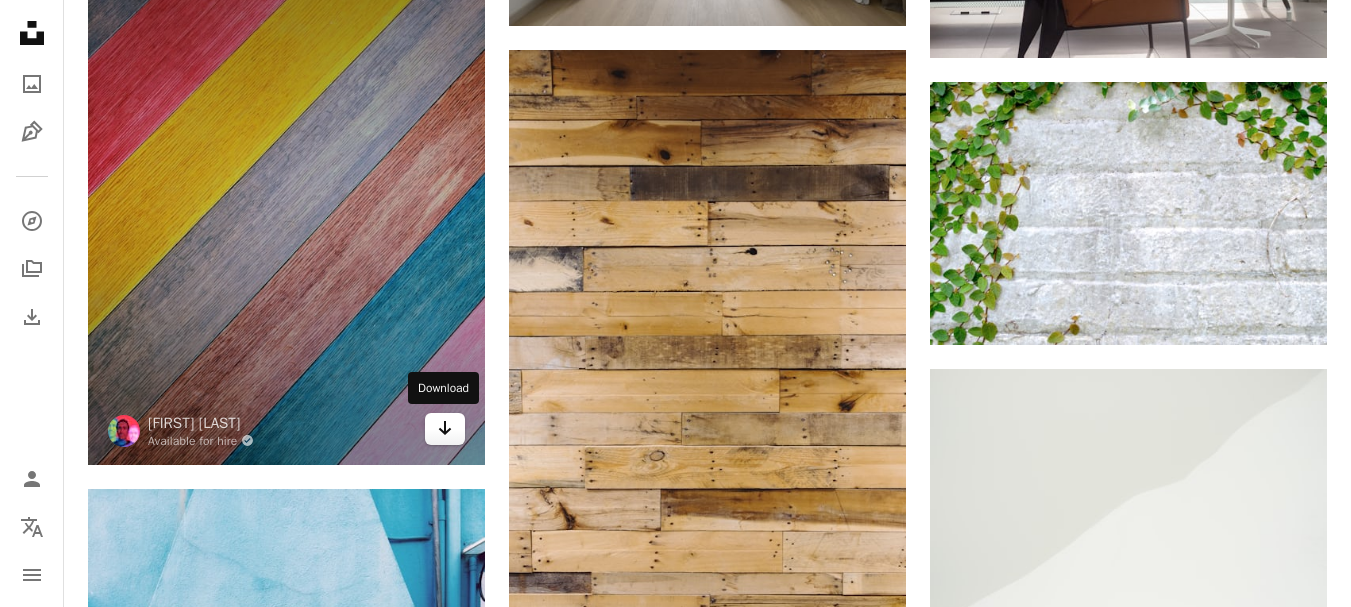 click 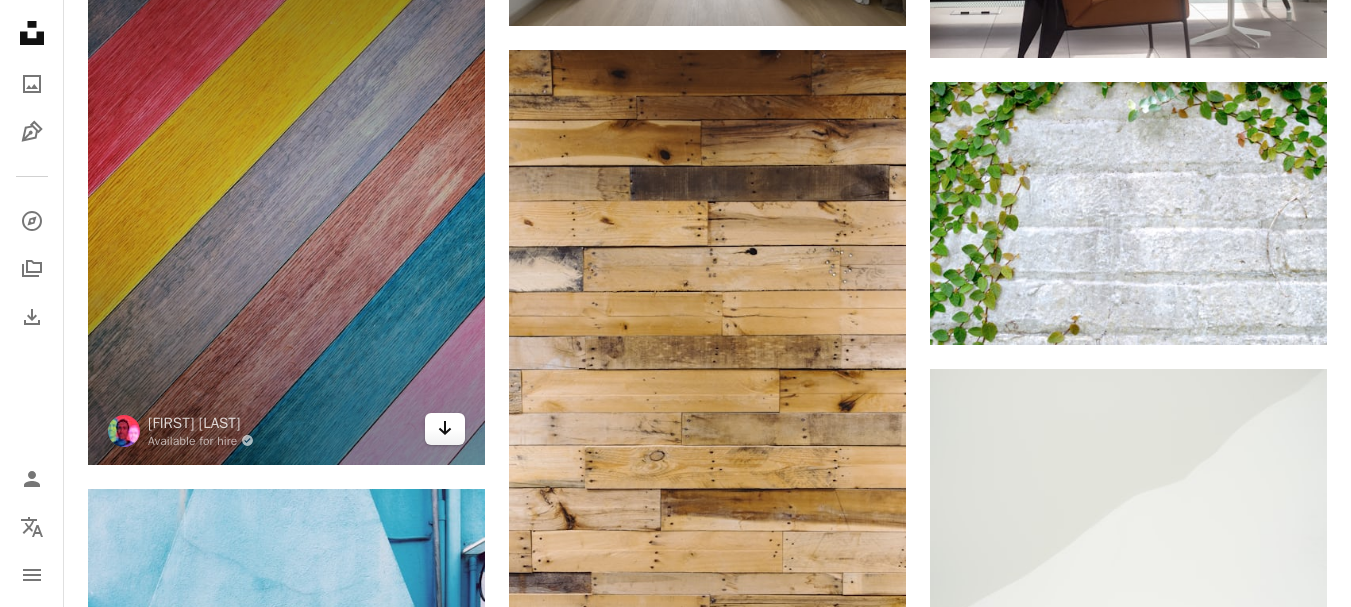 click on "Arrow pointing down" 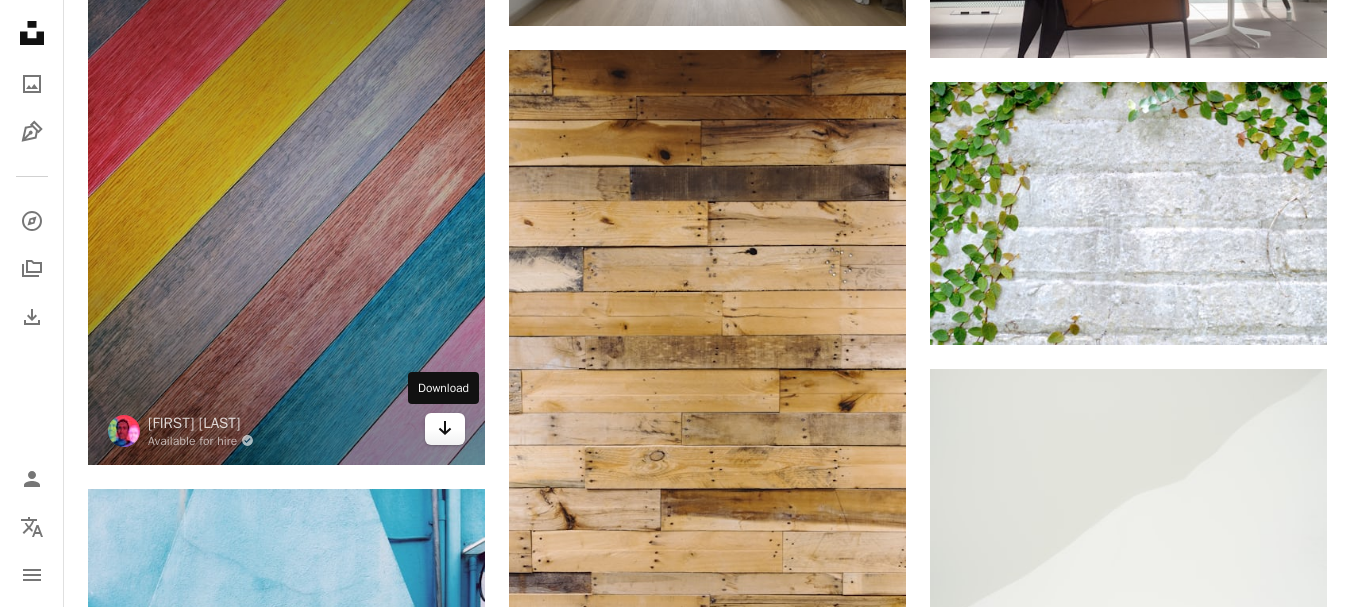 click on "Arrow pointing down" 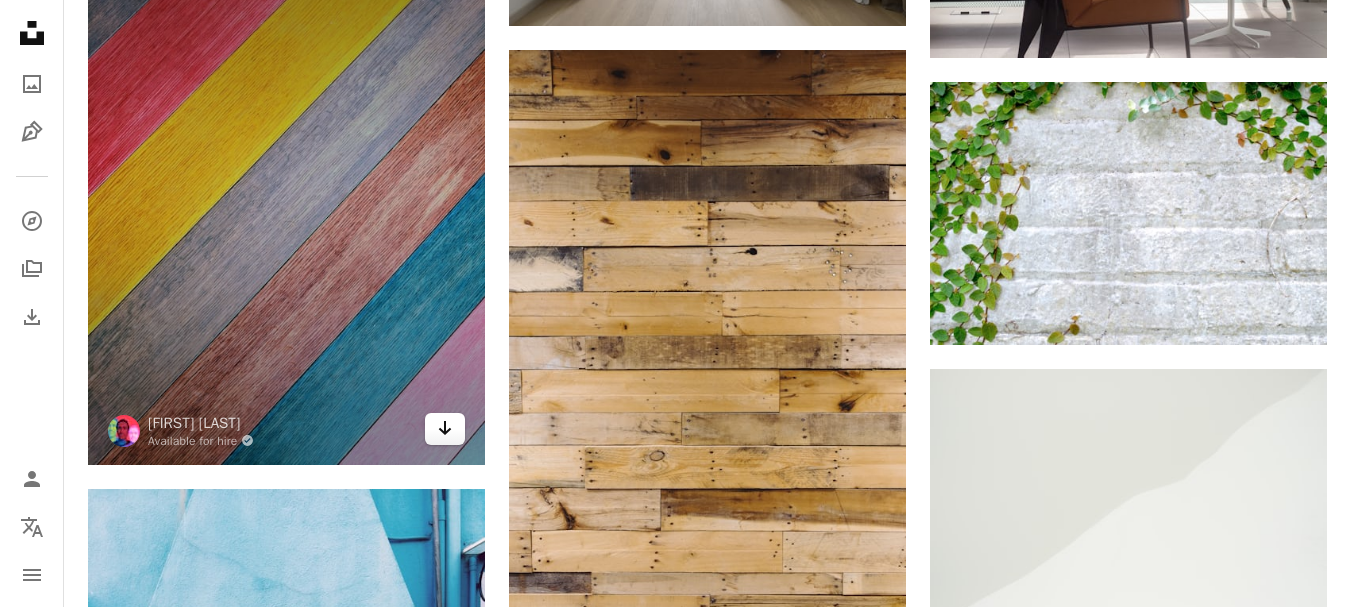 click on "Arrow pointing down" 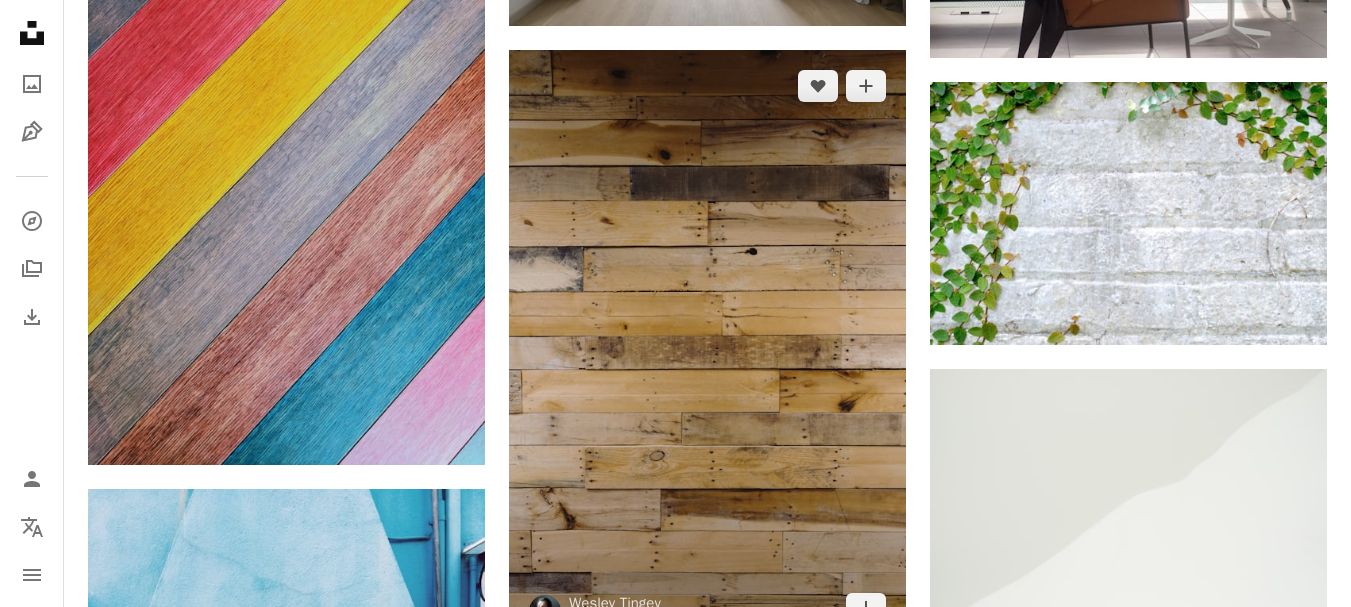 scroll, scrollTop: 40678, scrollLeft: 0, axis: vertical 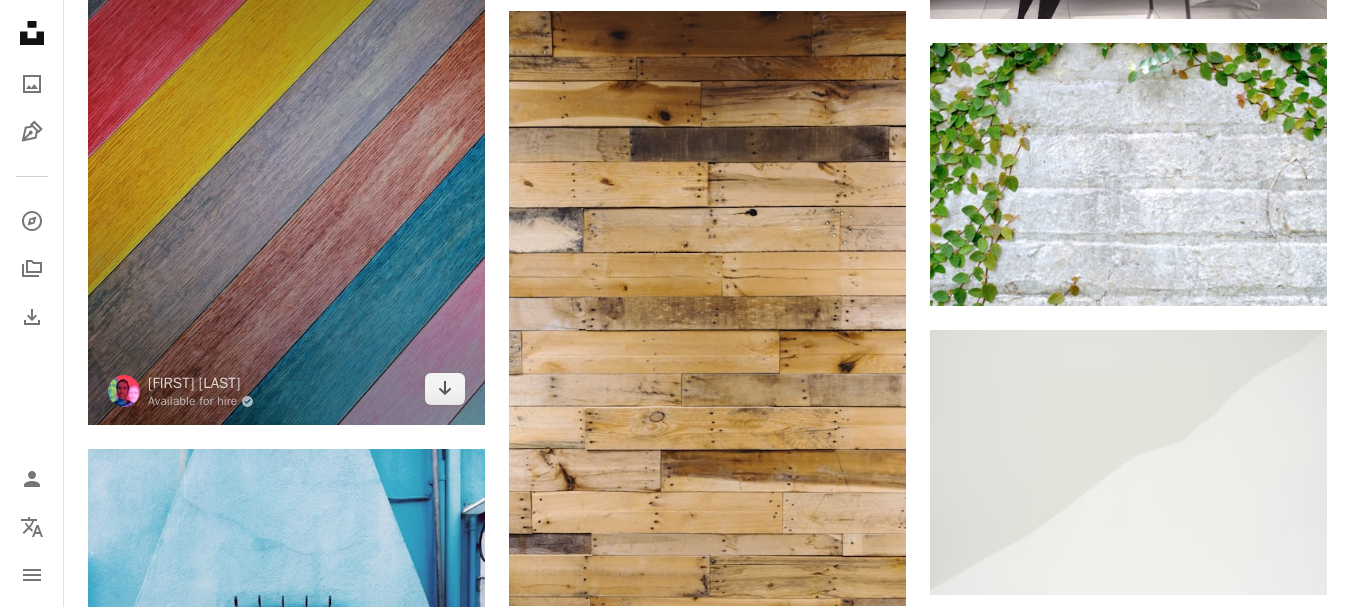 click at bounding box center (286, 161) 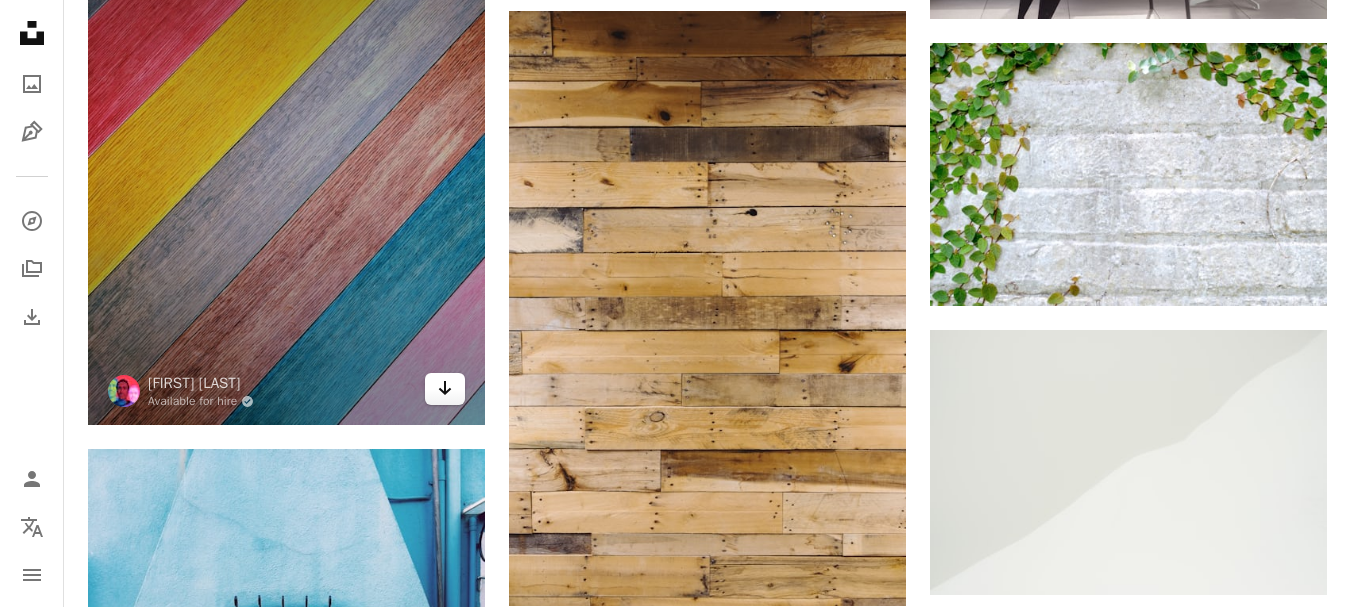 click on "Arrow pointing down" 